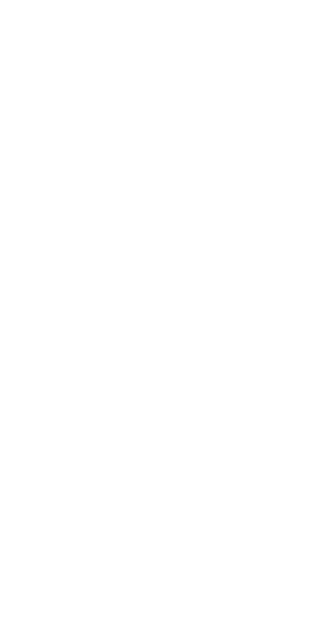 scroll, scrollTop: 0, scrollLeft: 0, axis: both 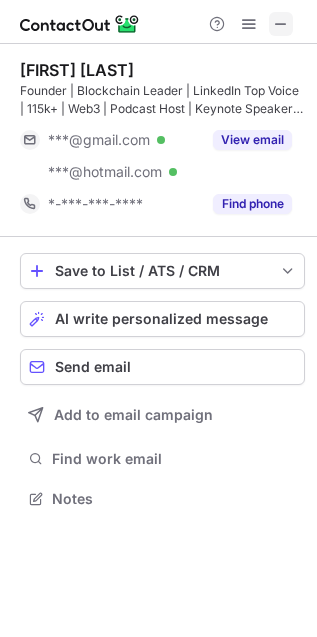click at bounding box center (281, 24) 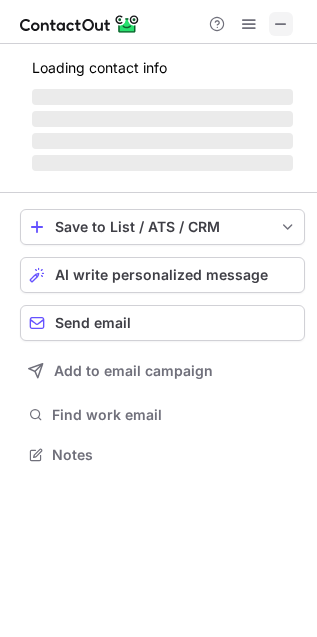scroll, scrollTop: 442, scrollLeft: 317, axis: both 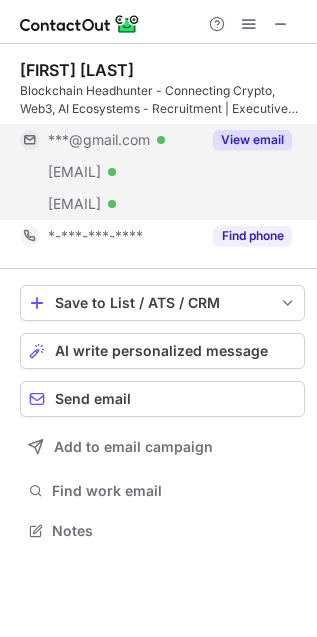 click on "View email" at bounding box center (246, 140) 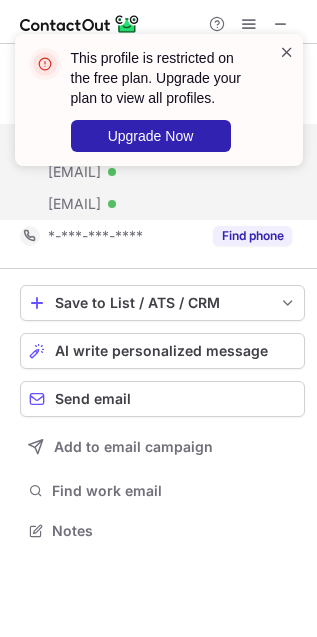 click at bounding box center (287, 52) 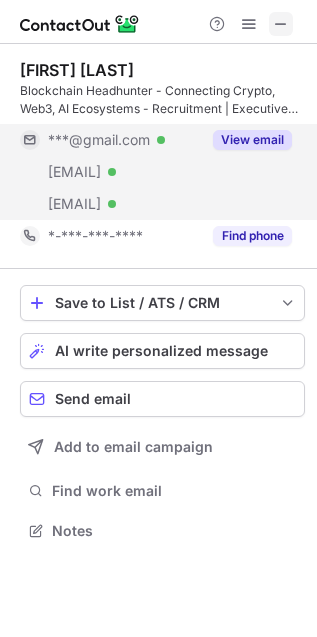 click at bounding box center [281, 24] 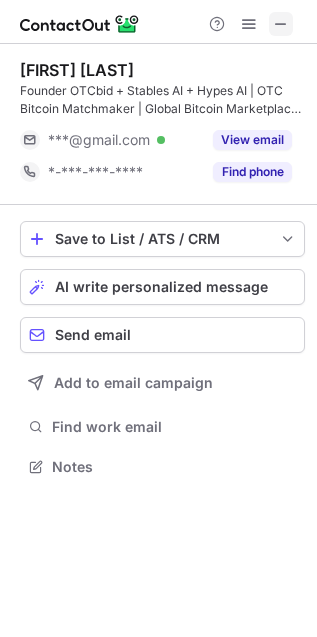 scroll, scrollTop: 452, scrollLeft: 317, axis: both 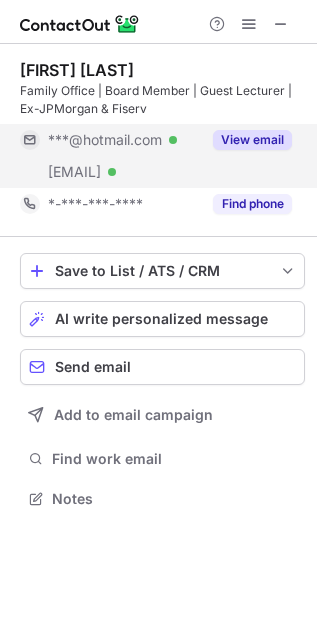 click on "View email" at bounding box center (252, 140) 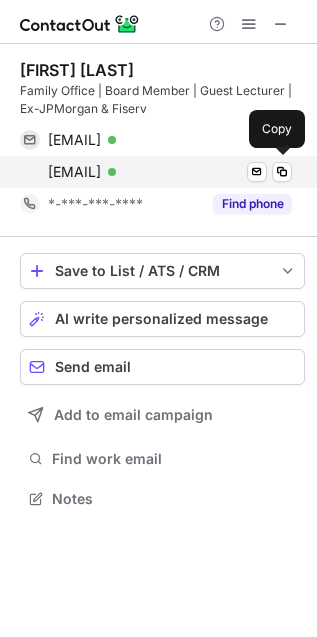 drag, startPoint x: 46, startPoint y: 136, endPoint x: 243, endPoint y: 181, distance: 202.07425 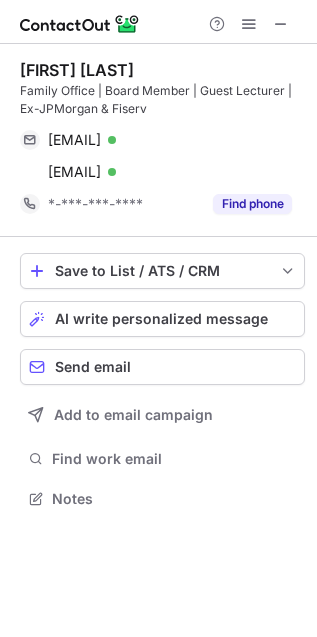 drag, startPoint x: 287, startPoint y: 18, endPoint x: 265, endPoint y: 19, distance: 22.022715 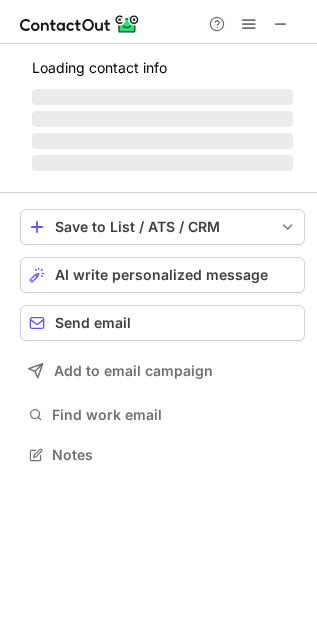 scroll, scrollTop: 442, scrollLeft: 317, axis: both 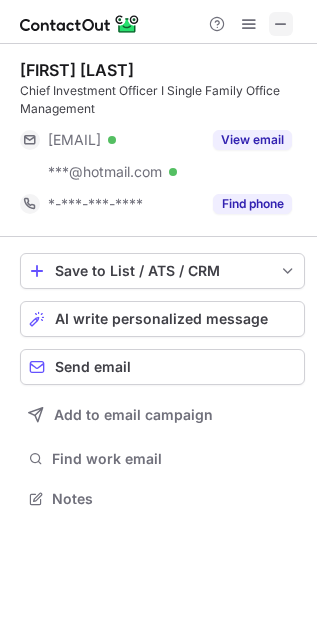 click at bounding box center (281, 24) 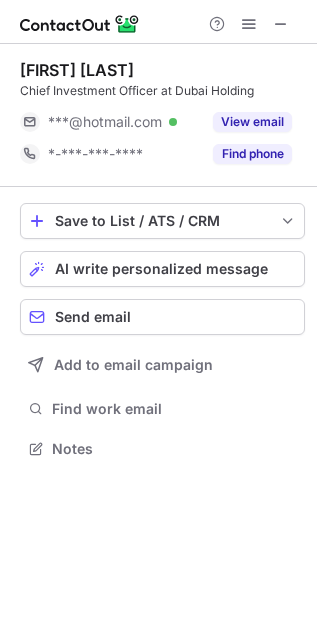 scroll, scrollTop: 435, scrollLeft: 317, axis: both 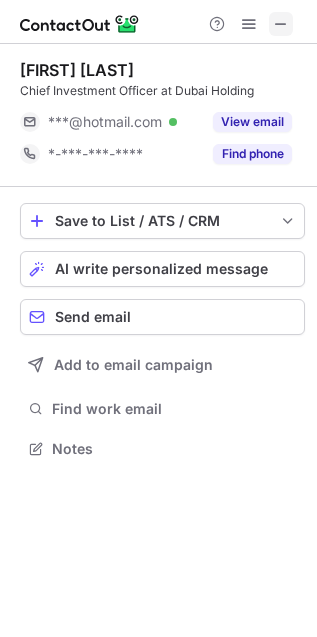 click at bounding box center (281, 24) 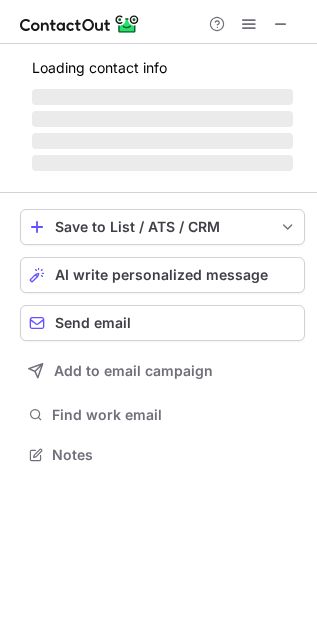 scroll, scrollTop: 442, scrollLeft: 317, axis: both 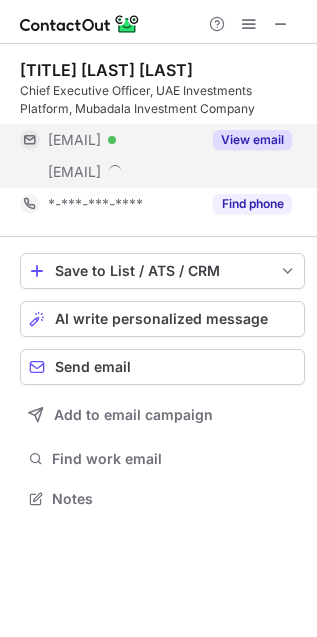 click on "View email" at bounding box center (252, 140) 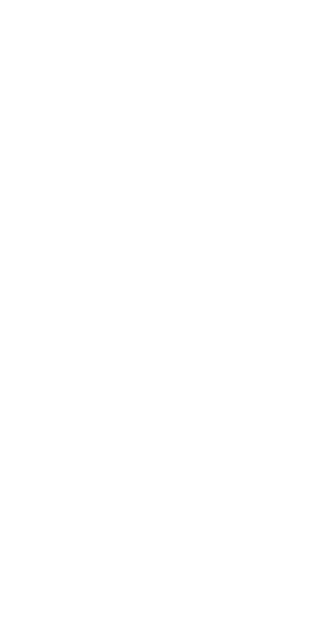 scroll, scrollTop: 0, scrollLeft: 0, axis: both 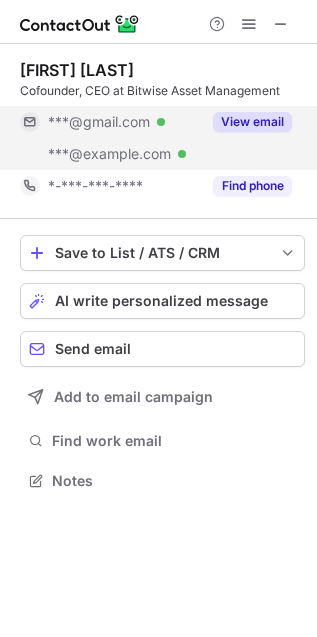 click on "View email" at bounding box center [252, 122] 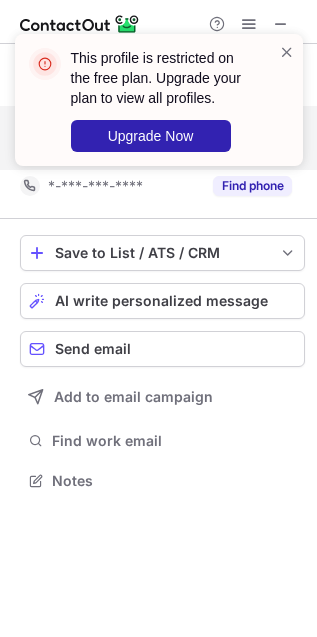 click on "This profile is restricted on the free plan. Upgrade your plan to view all profiles. Upgrade Now" at bounding box center (159, 108) 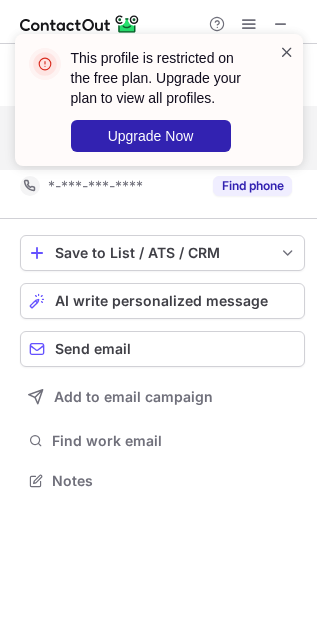 click at bounding box center (287, 52) 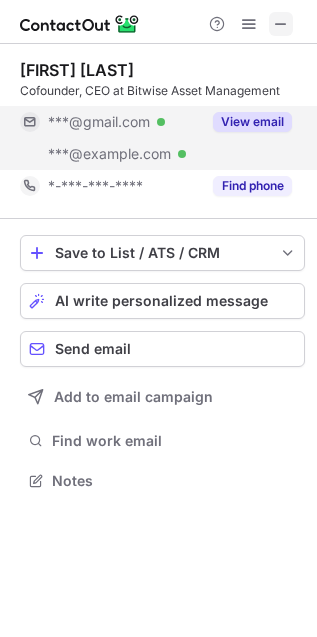 click at bounding box center (281, 24) 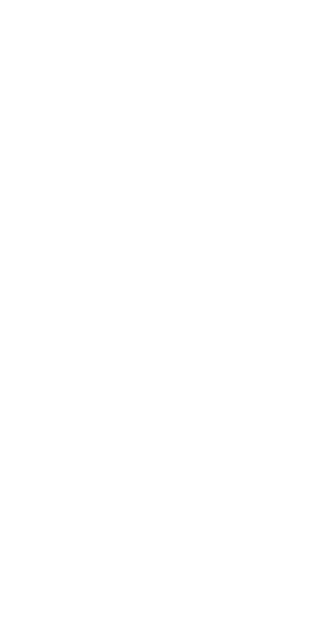 scroll, scrollTop: 0, scrollLeft: 0, axis: both 